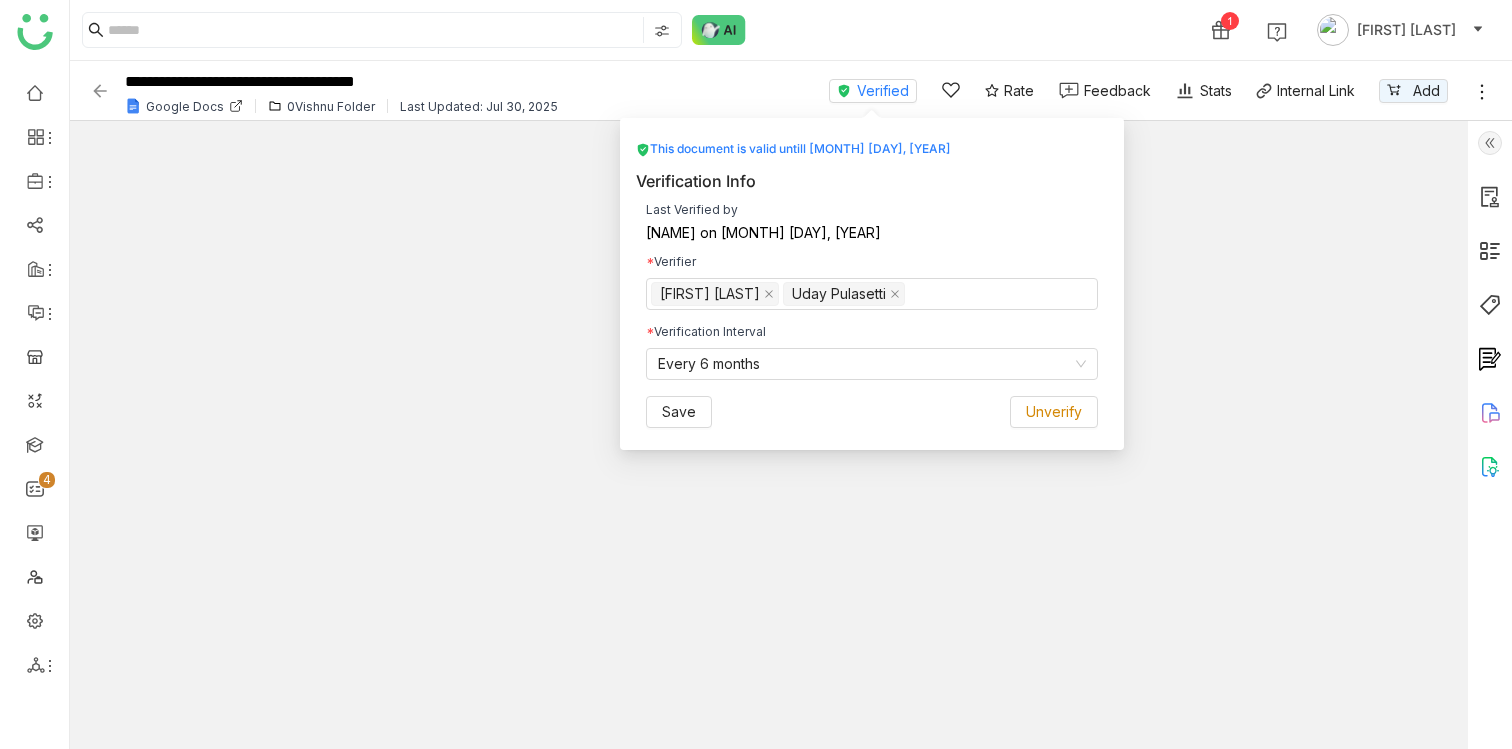 scroll, scrollTop: 0, scrollLeft: 0, axis: both 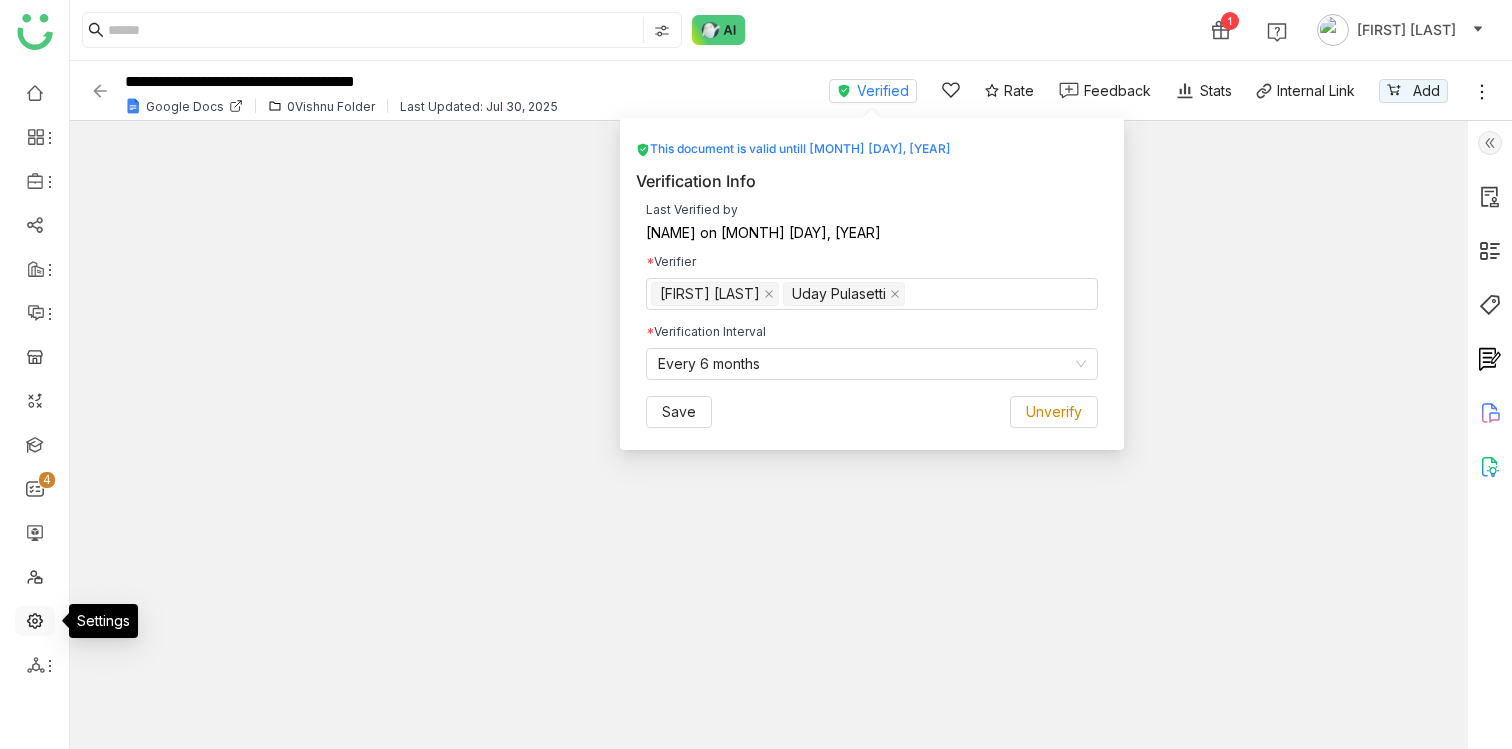 click at bounding box center [35, 619] 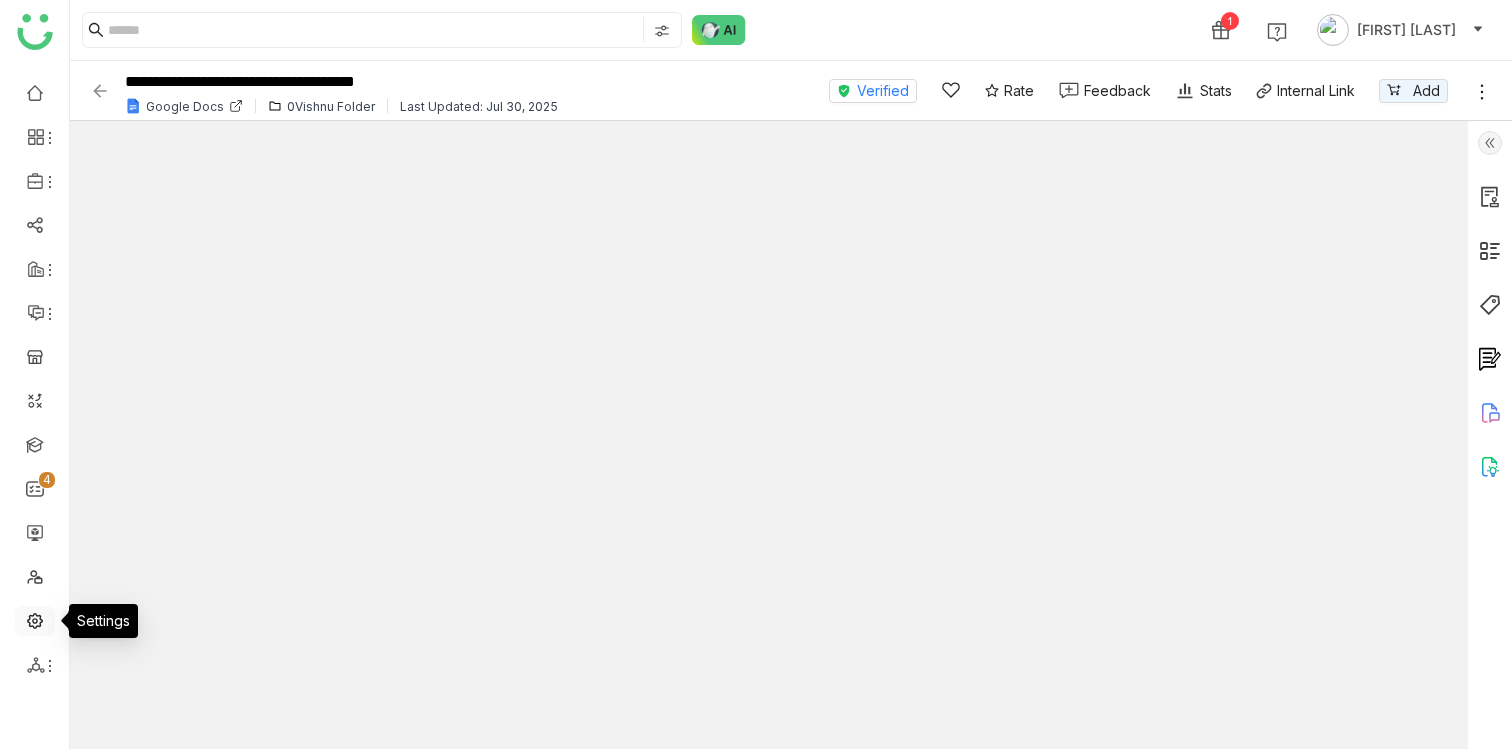 click at bounding box center (35, 619) 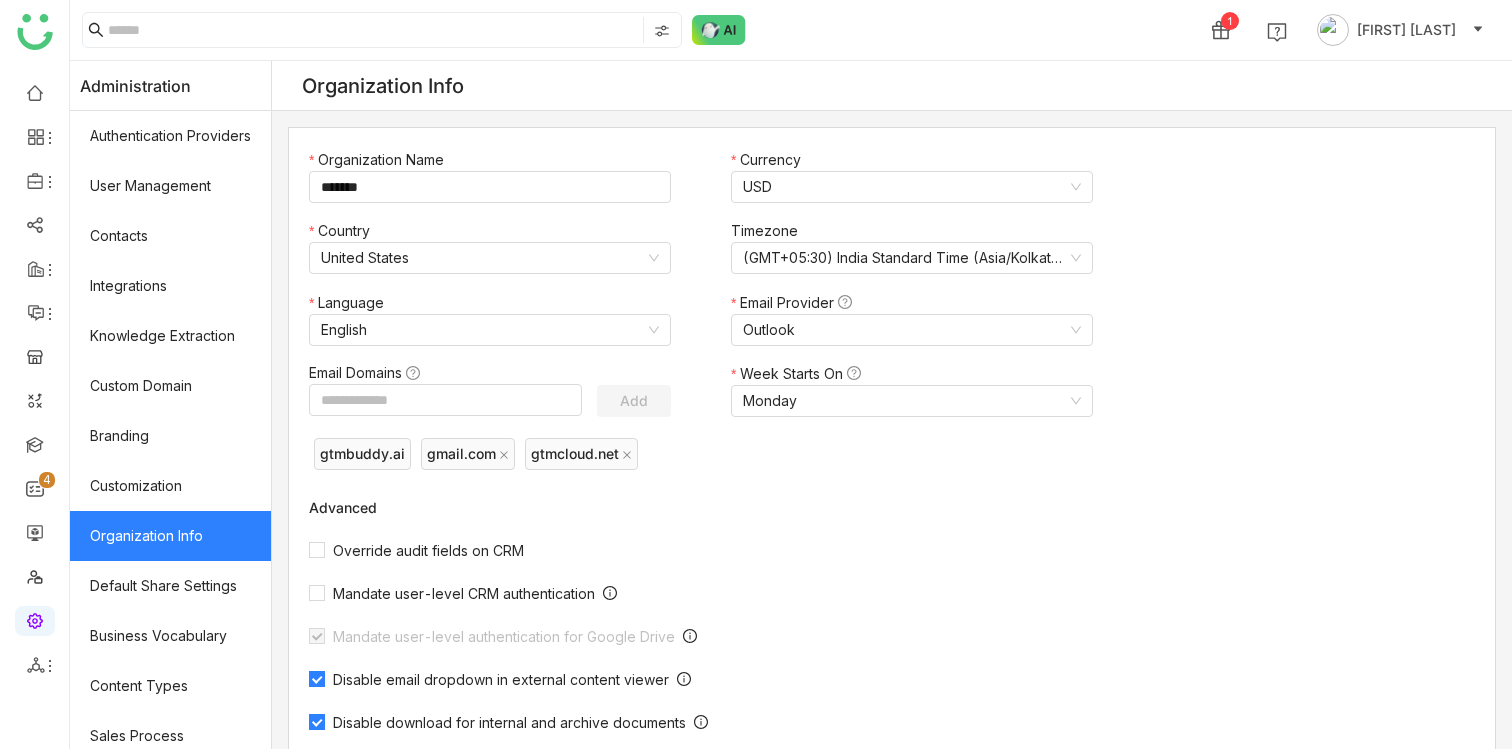 click at bounding box center [35, 619] 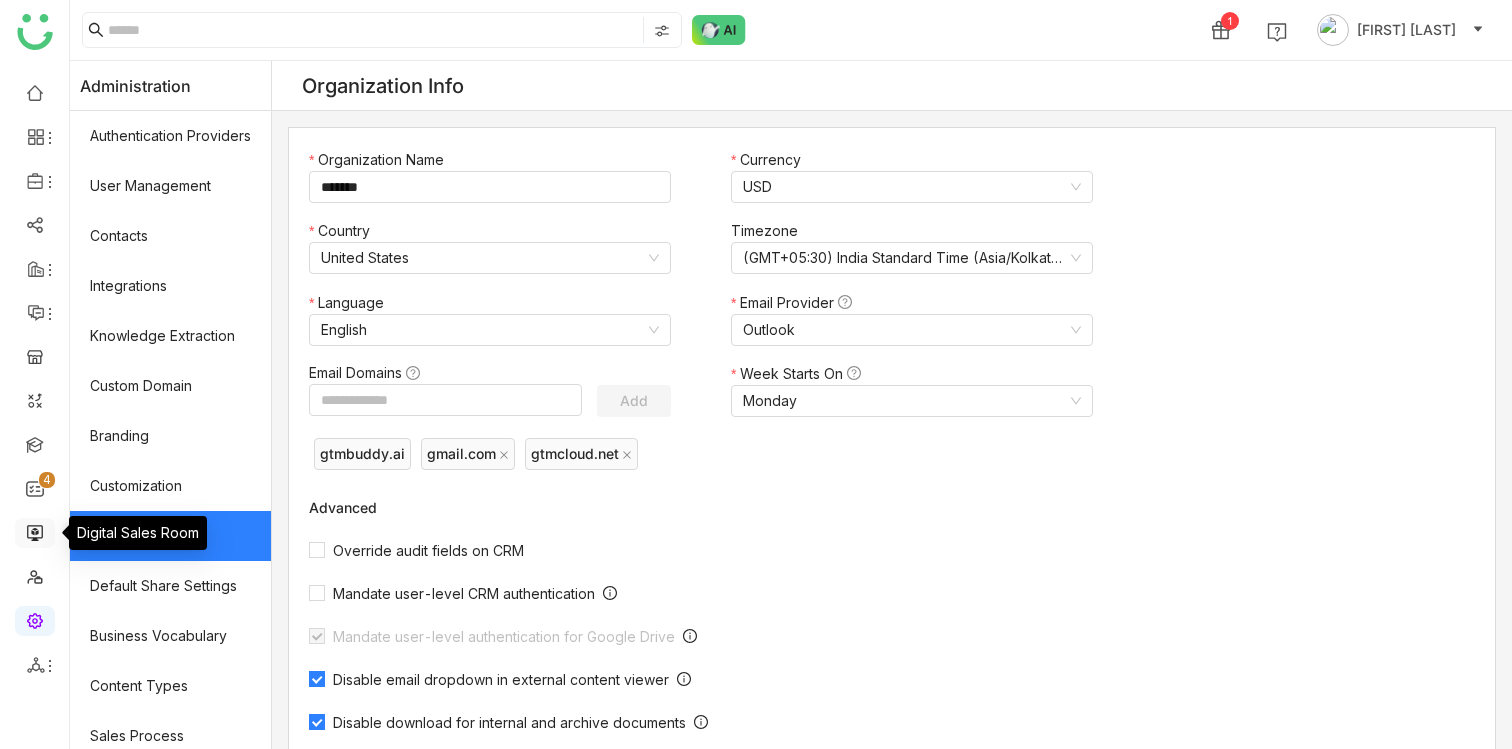 click at bounding box center (35, 531) 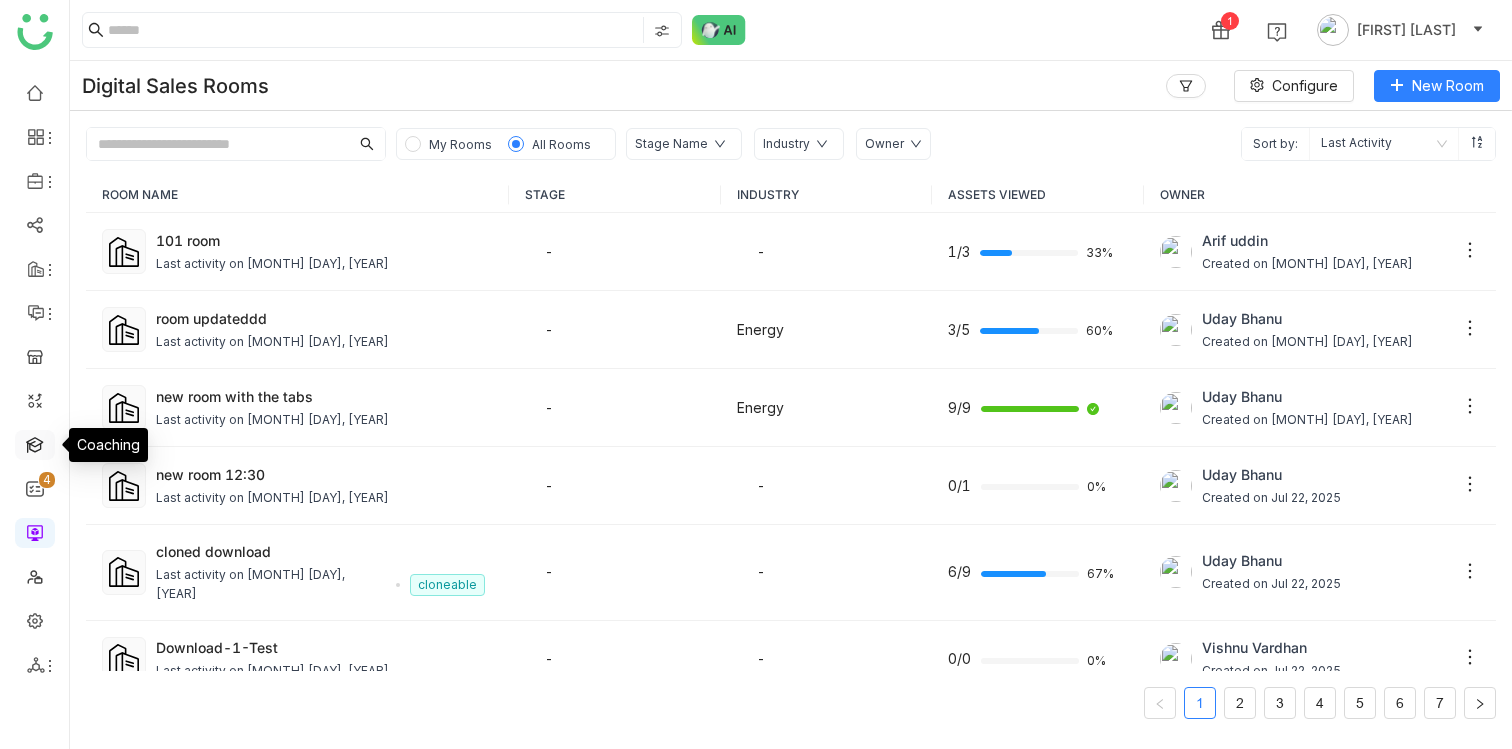 click at bounding box center (35, 443) 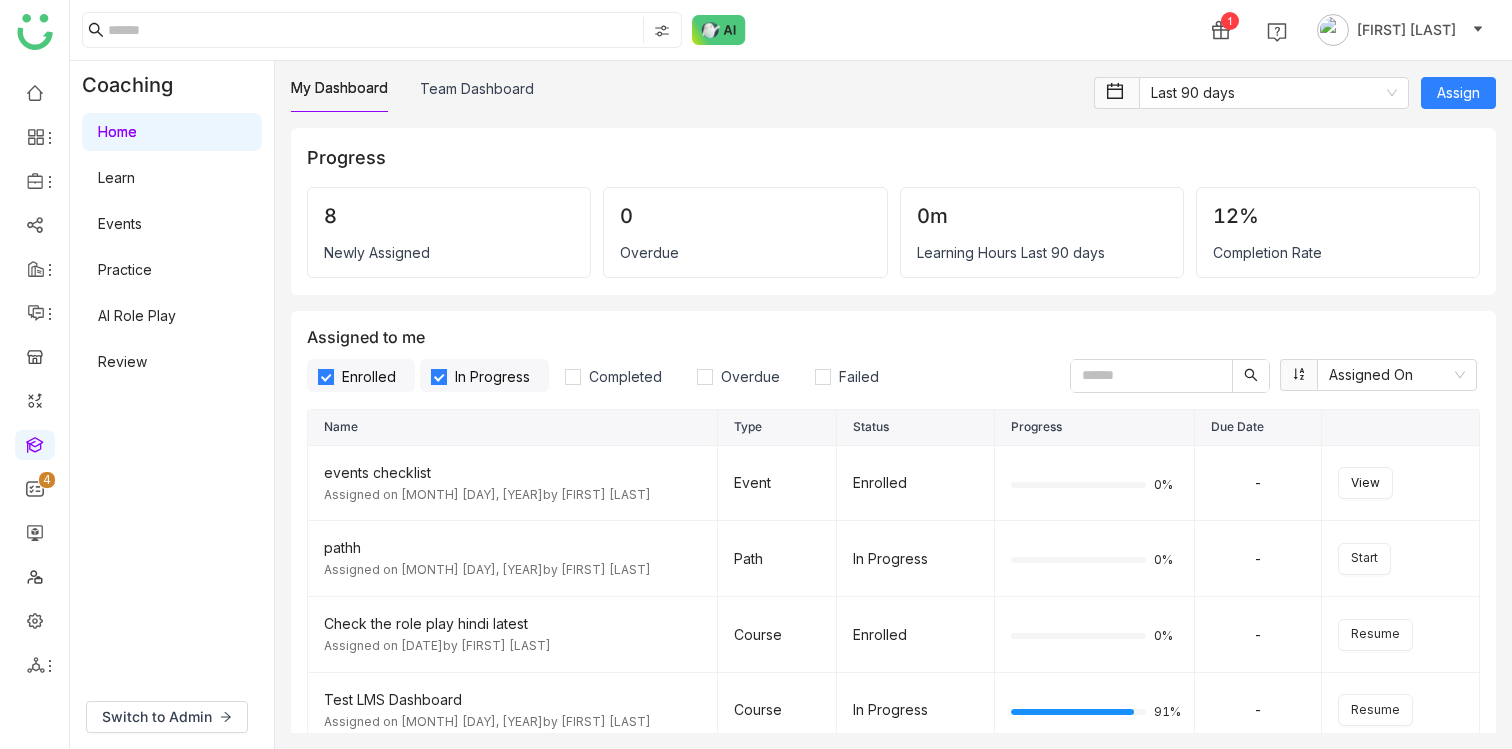 click on "Learn" at bounding box center [116, 177] 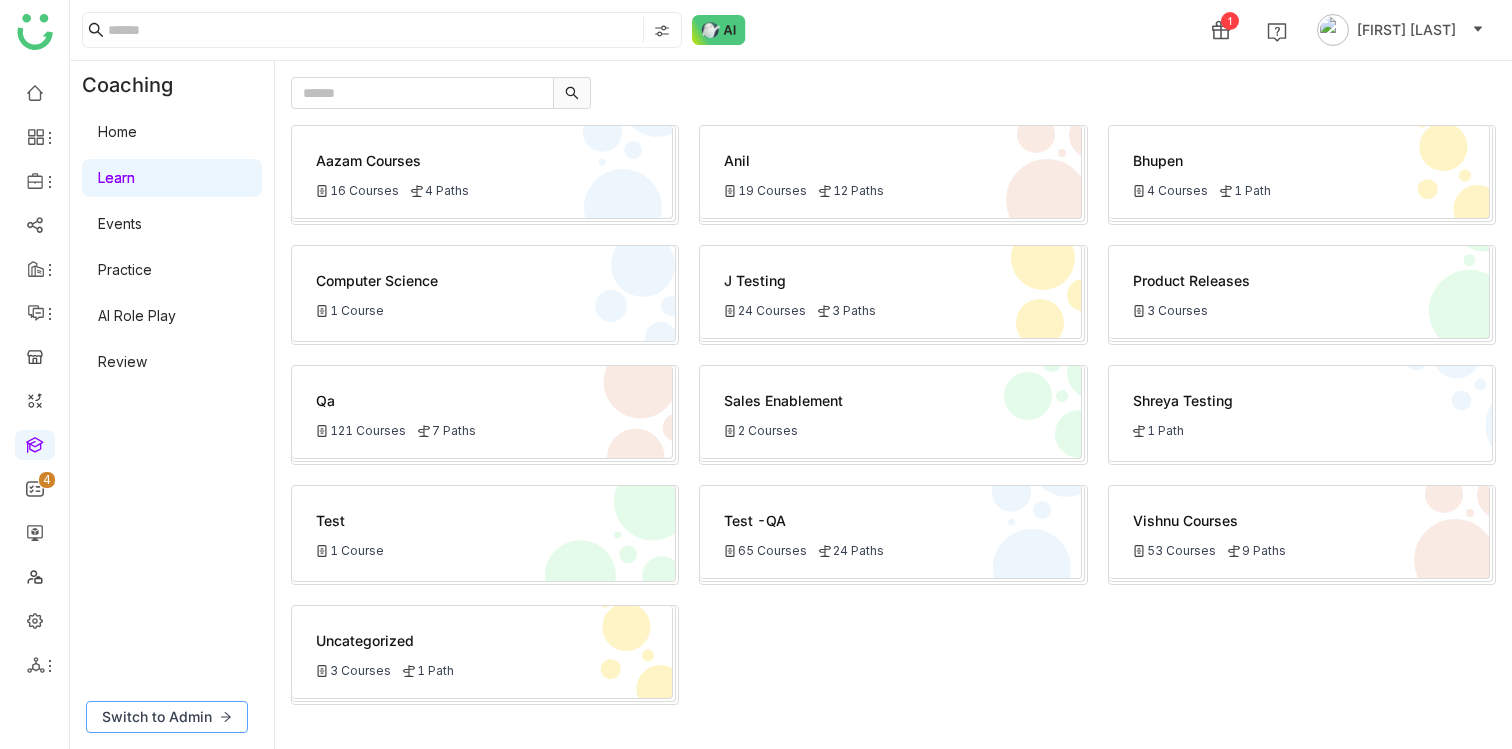 click on "Switch to Admin" 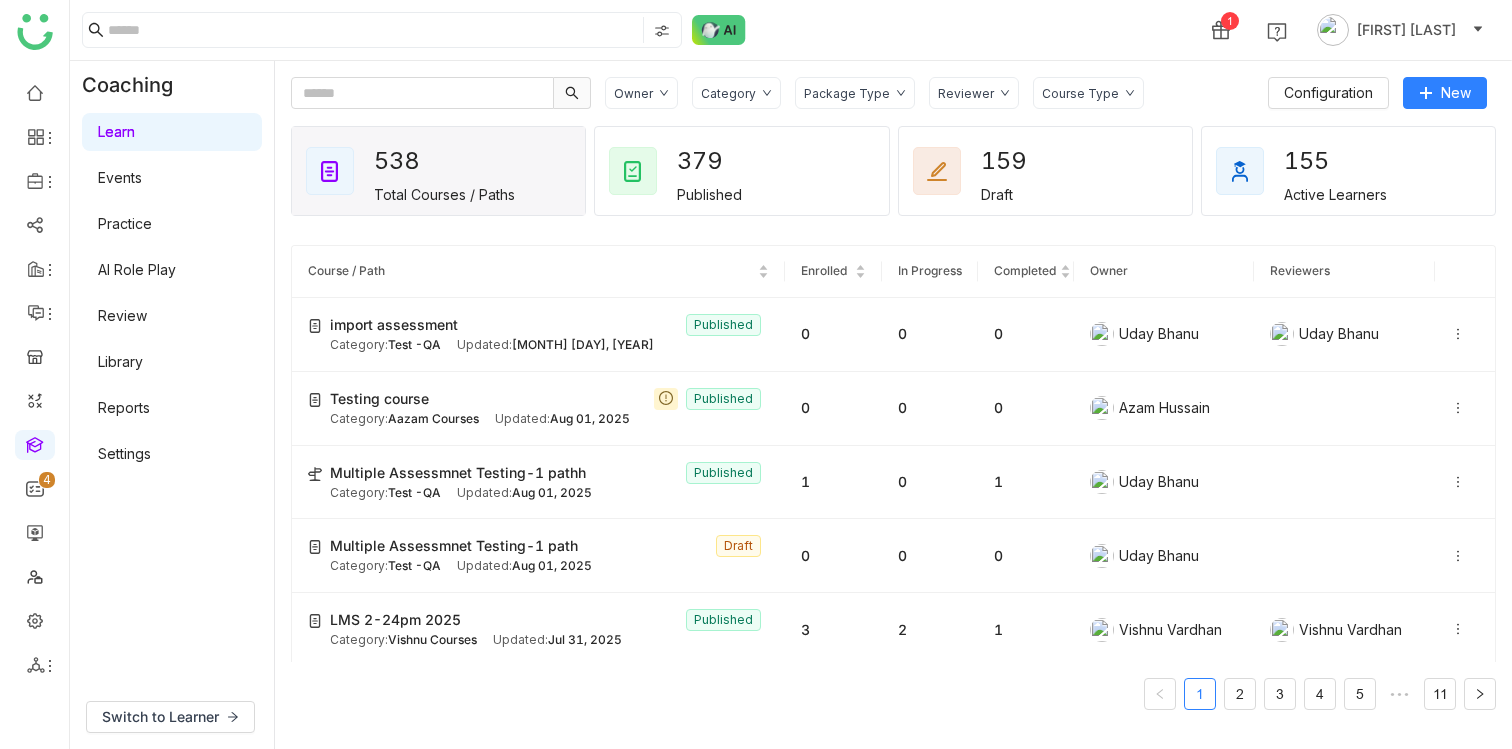click on "Settings" at bounding box center (124, 453) 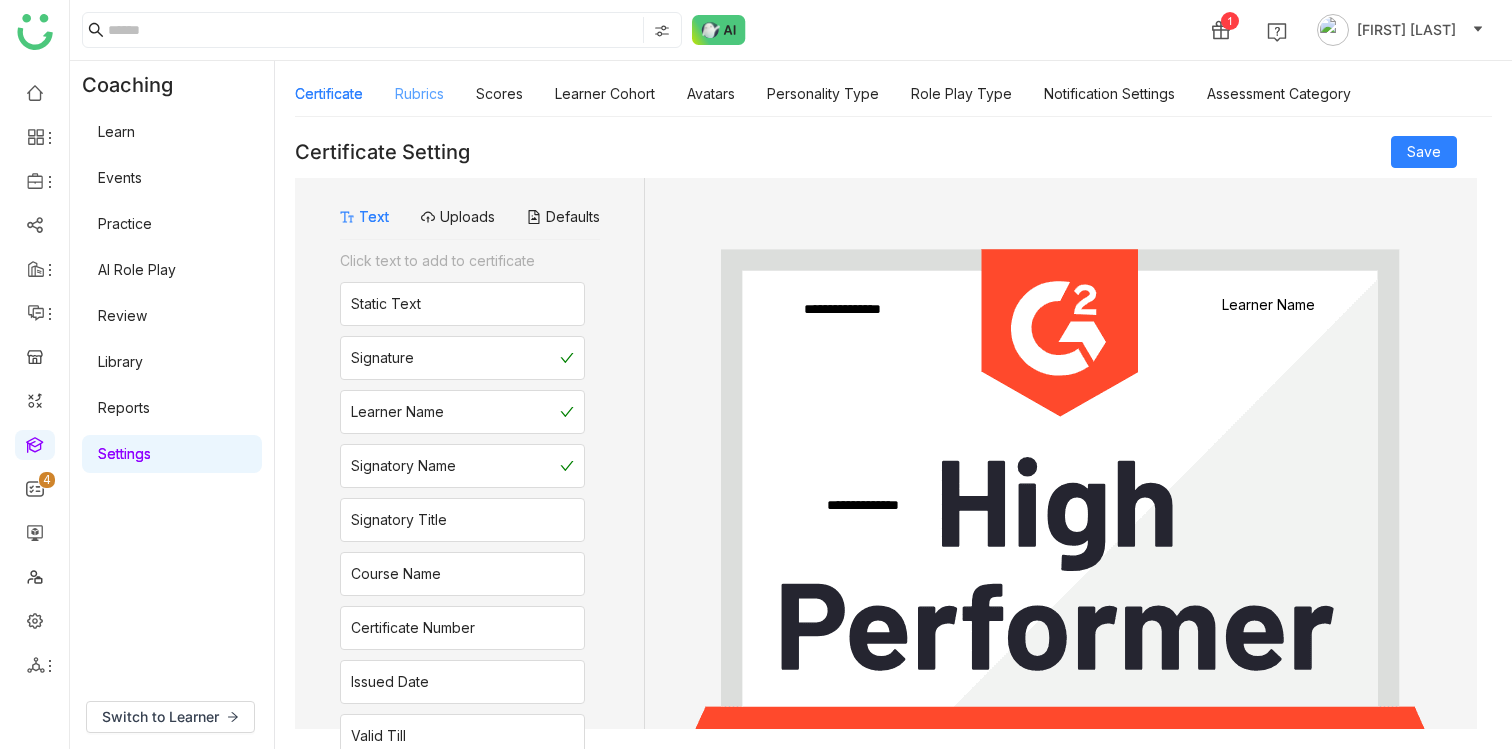 click on "Rubrics" at bounding box center (419, 93) 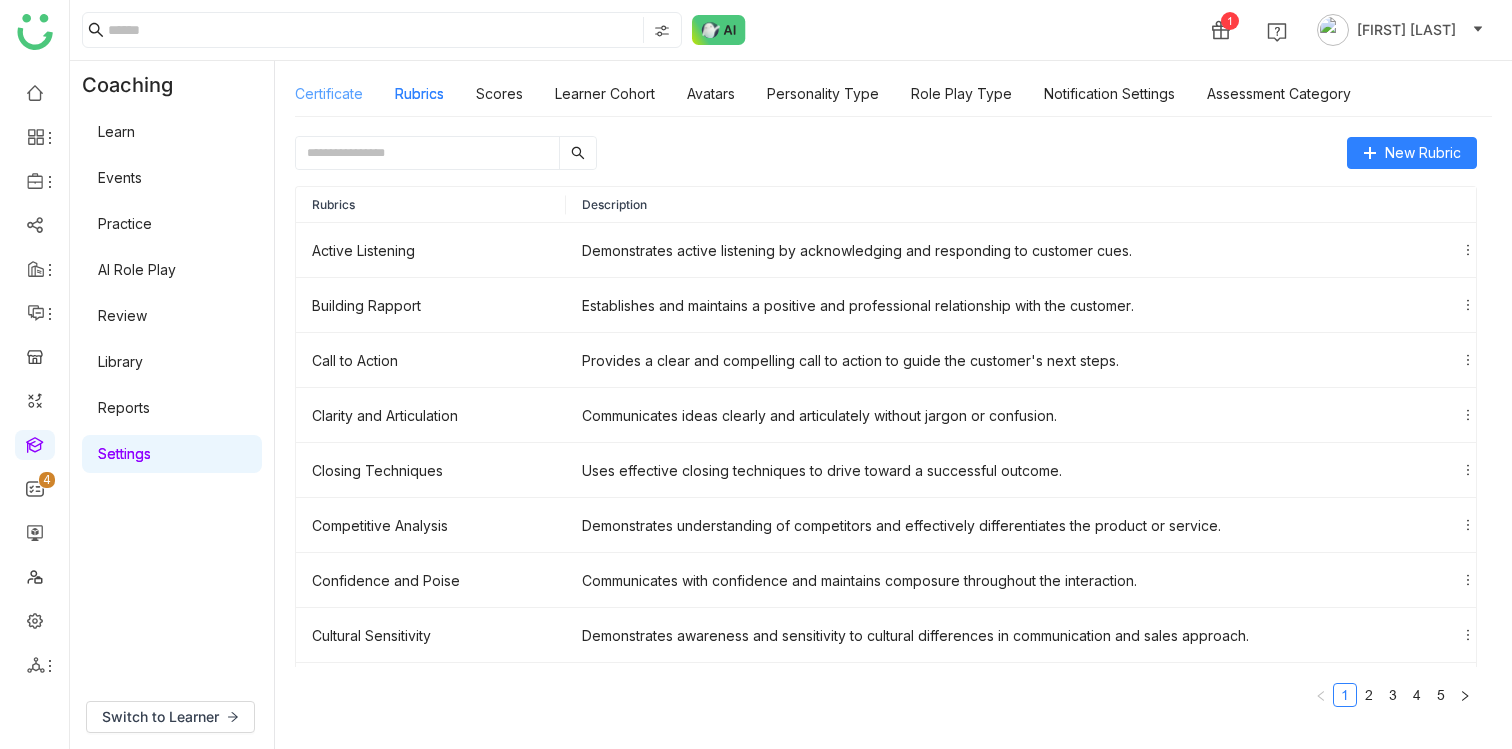 click on "Certificate" at bounding box center (329, 93) 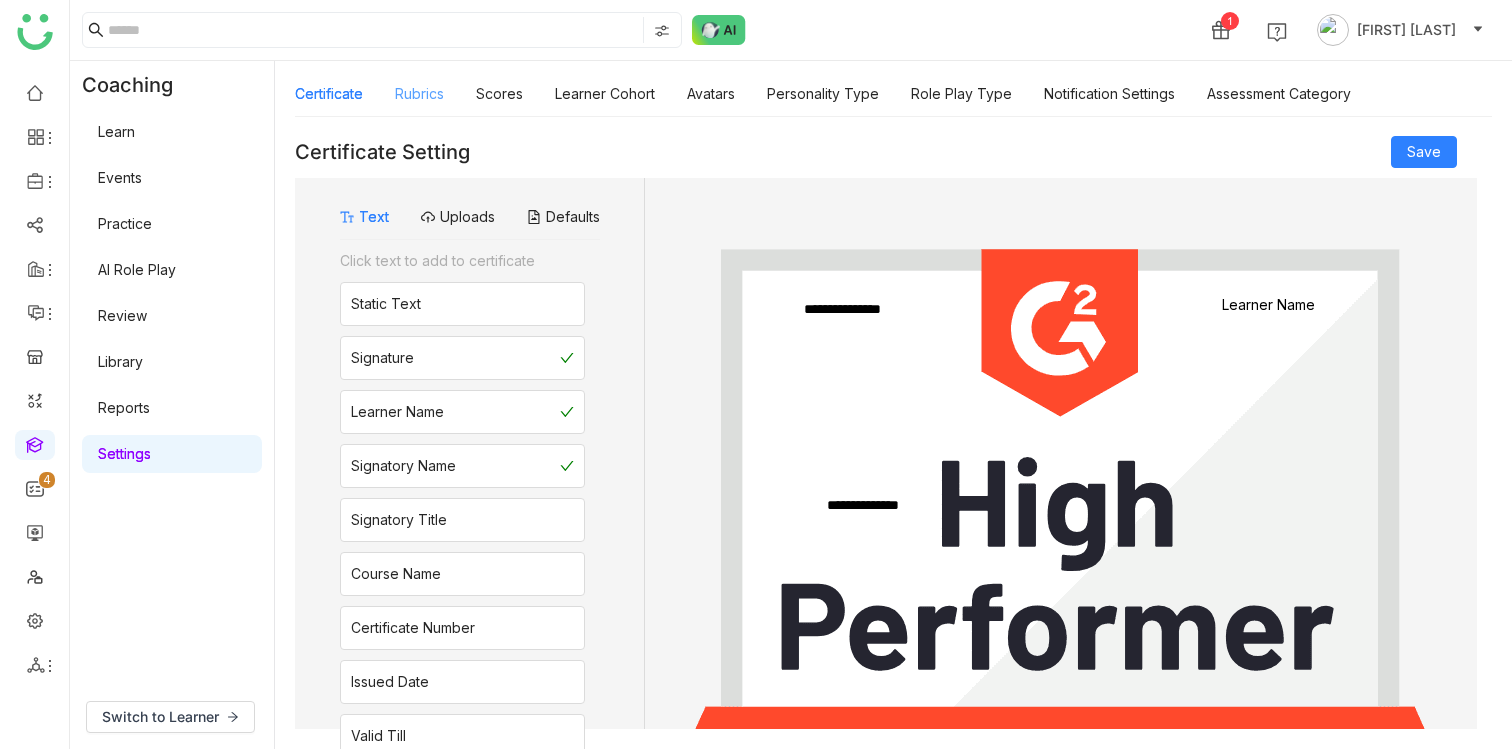 click on "Rubrics" at bounding box center (419, 93) 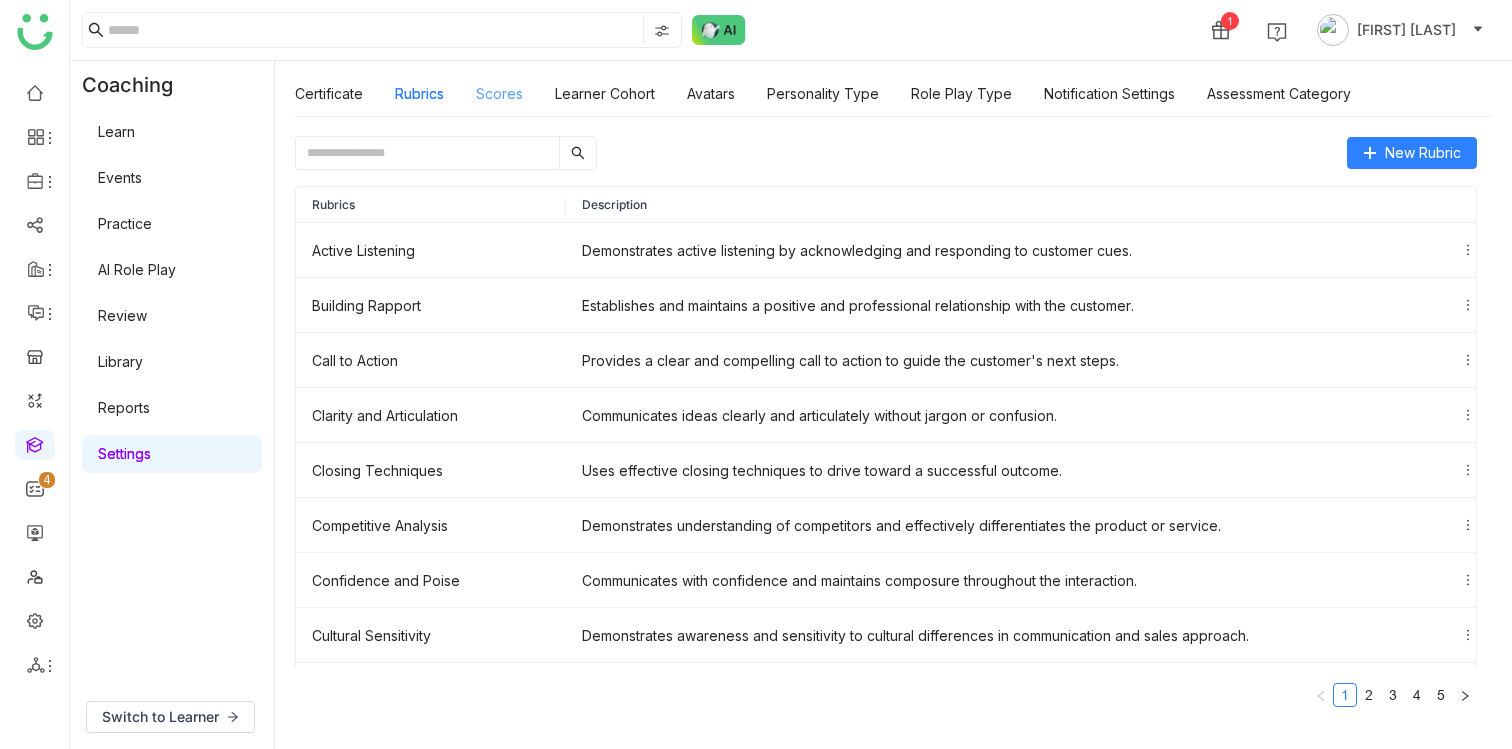 click on "Scores" at bounding box center (499, 93) 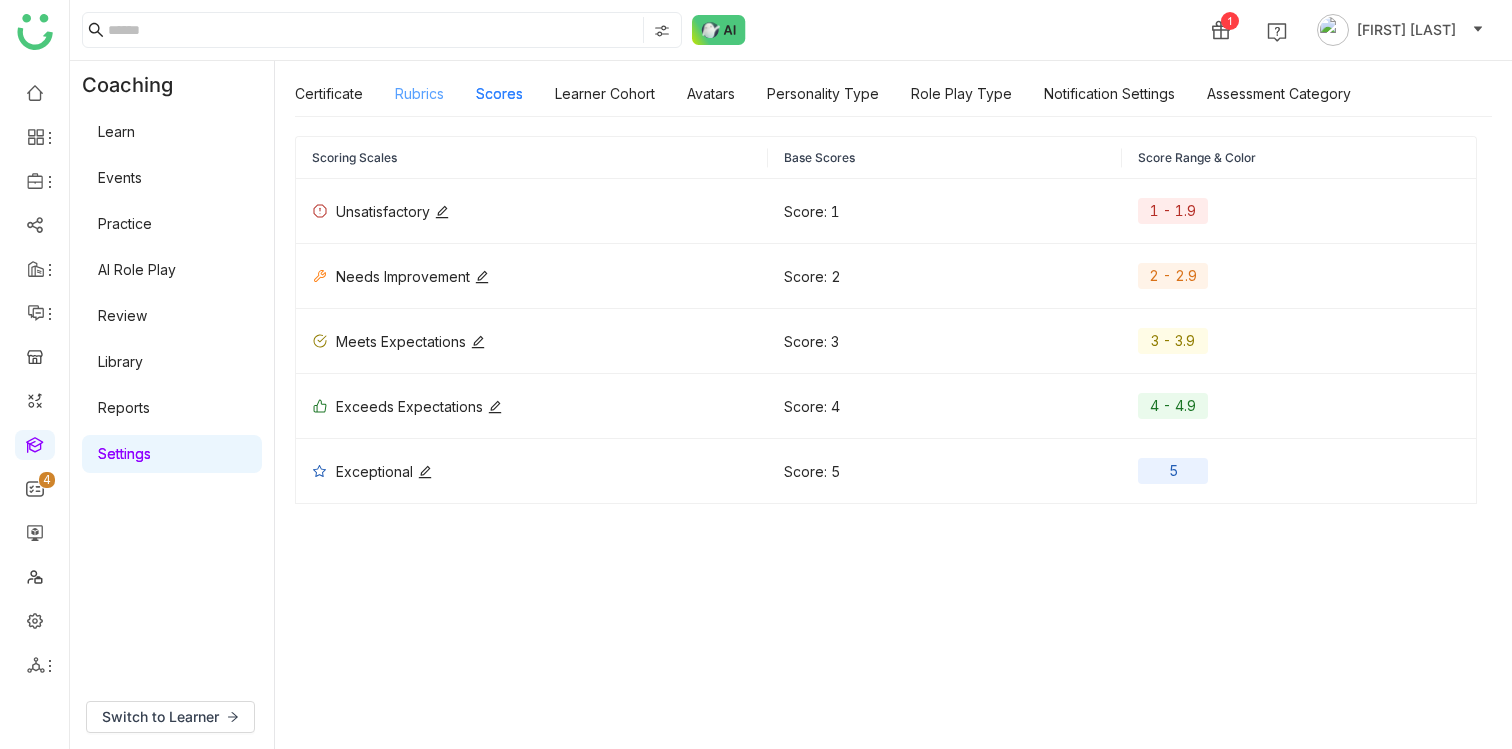 click on "Rubrics" at bounding box center (419, 93) 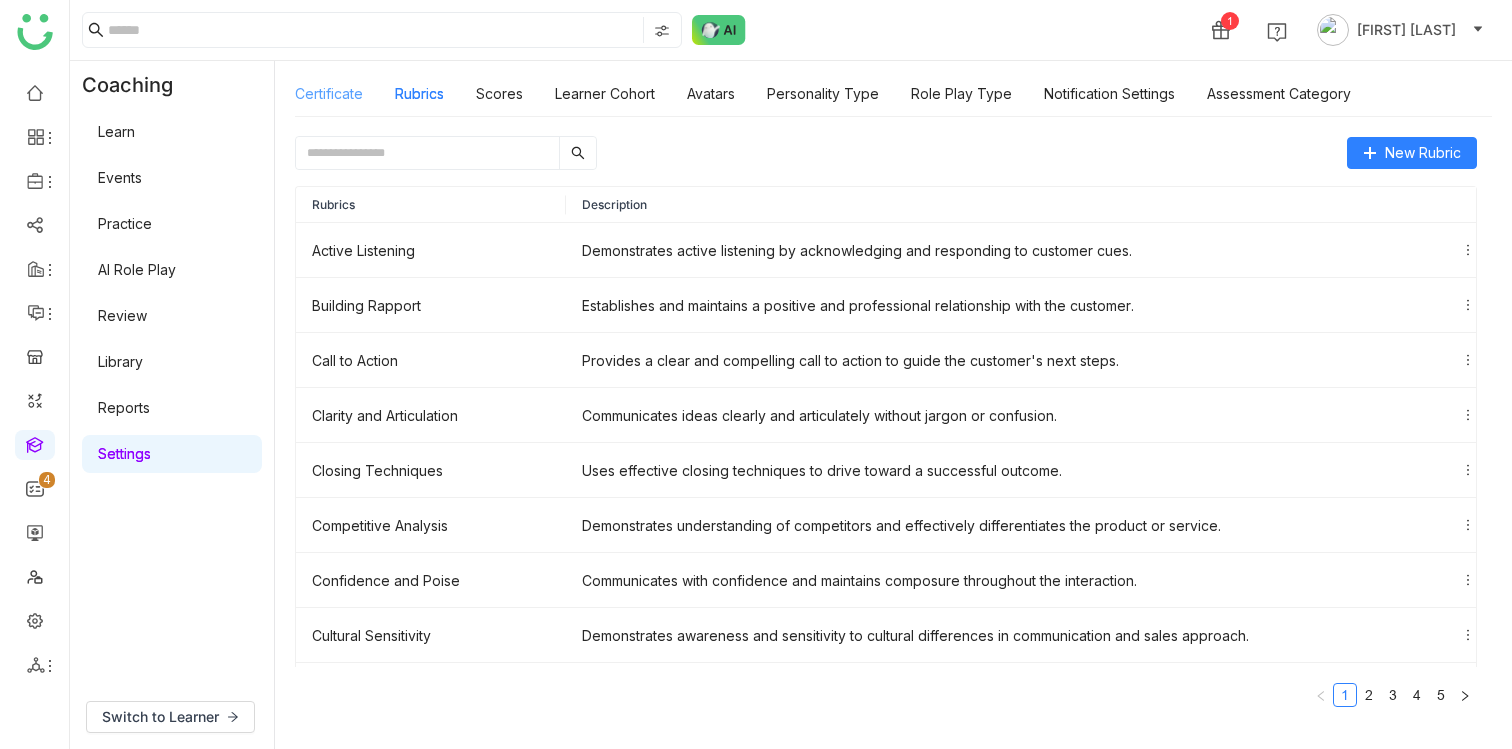 click on "Certificate" at bounding box center (329, 93) 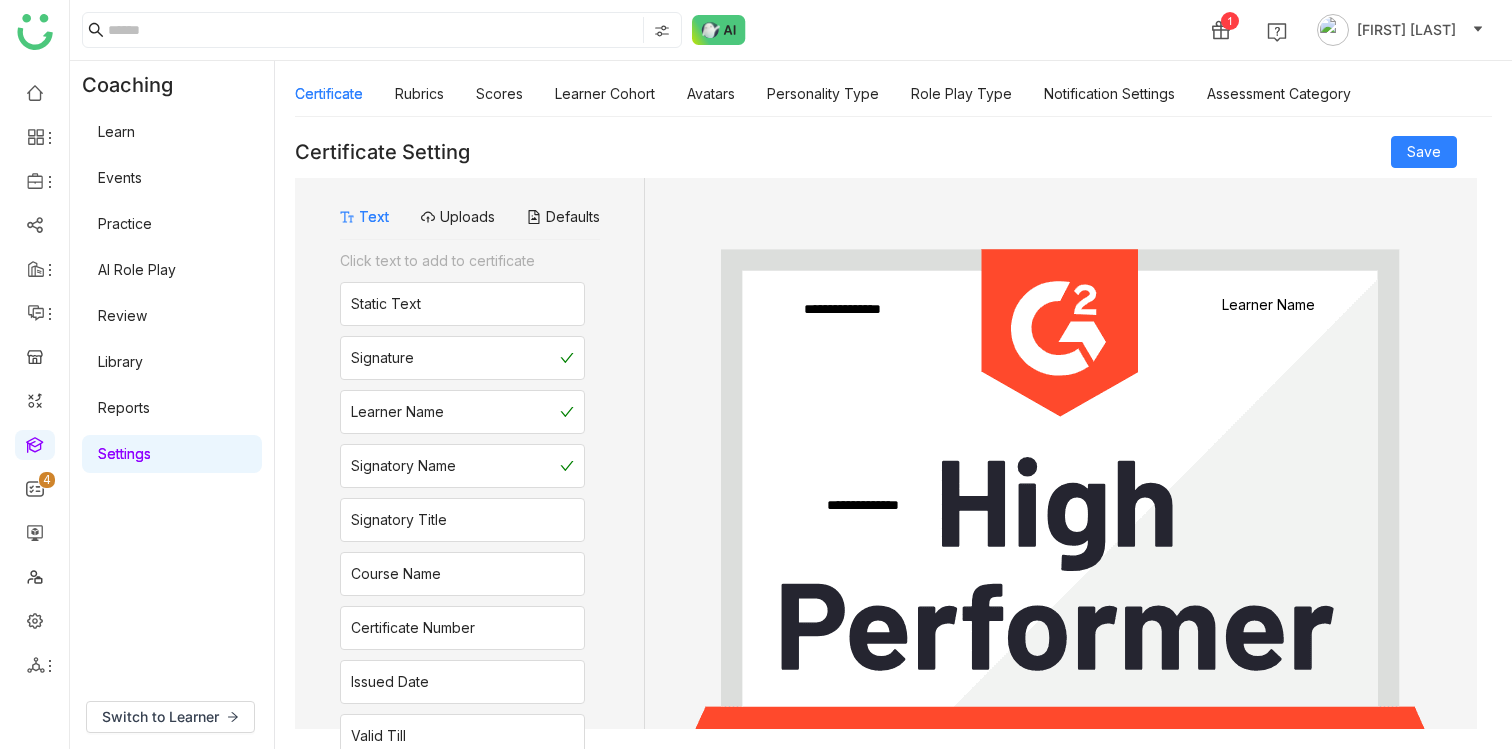 click on "Learn   Events   Practice   AI Role Play   Review   Library   Reports   Settings" 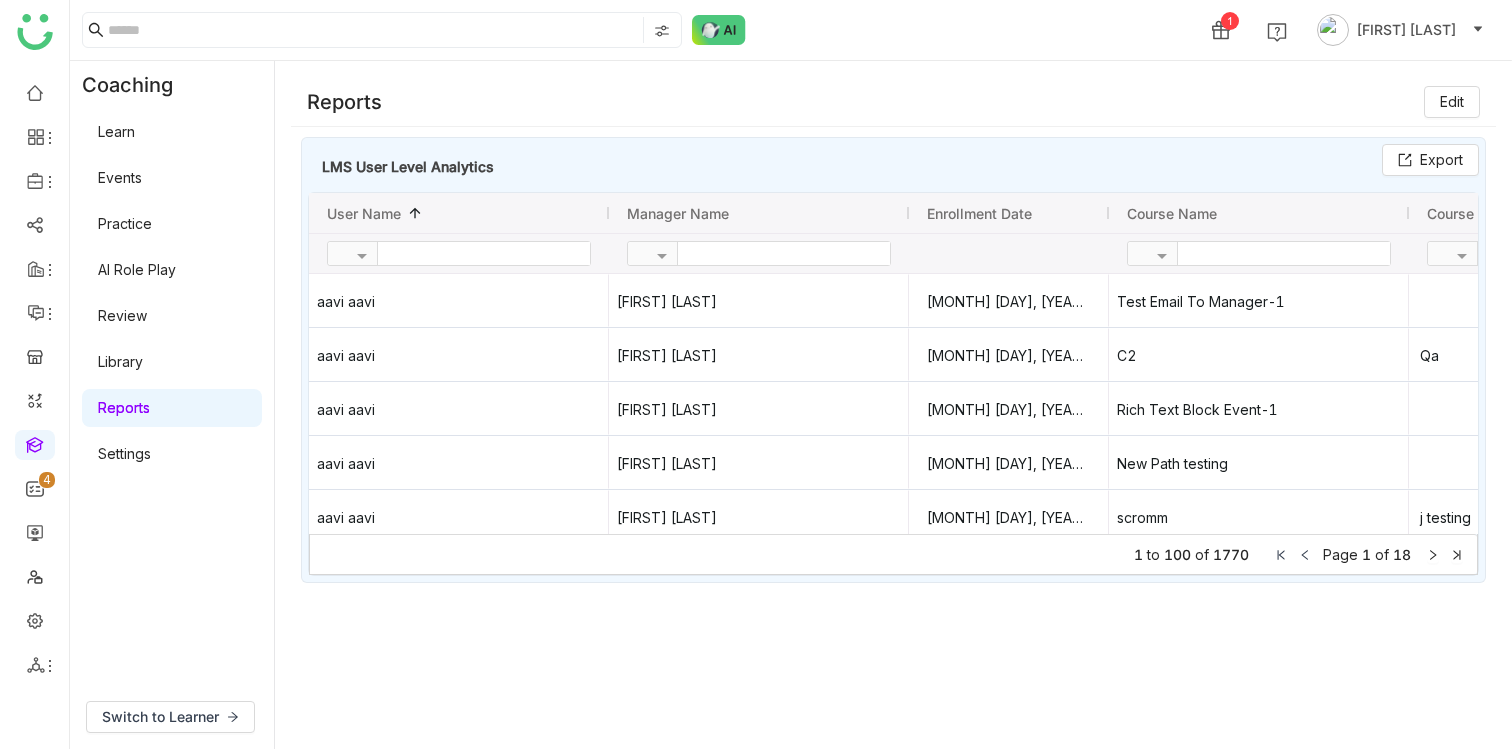 click on "Events" at bounding box center (120, 177) 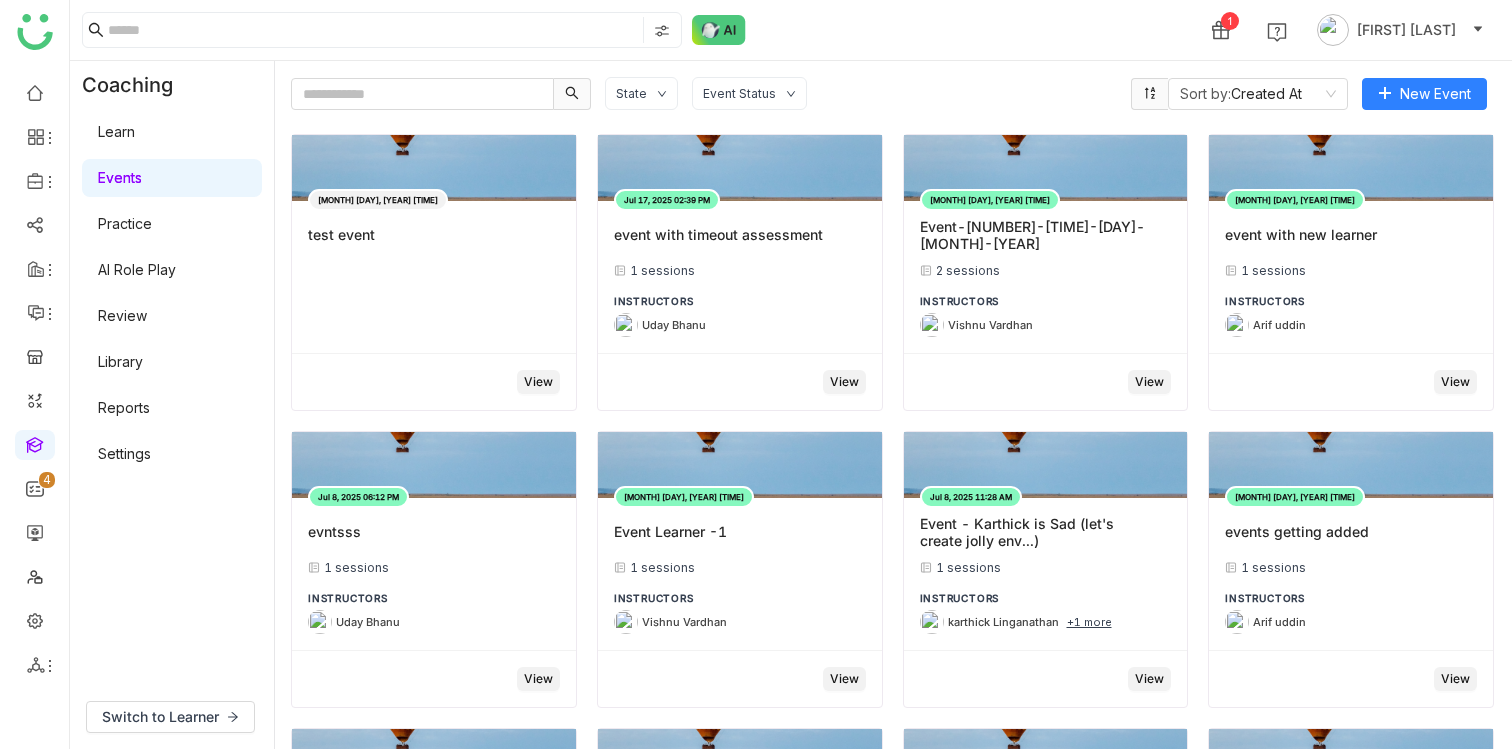 click on "Learn" at bounding box center [116, 131] 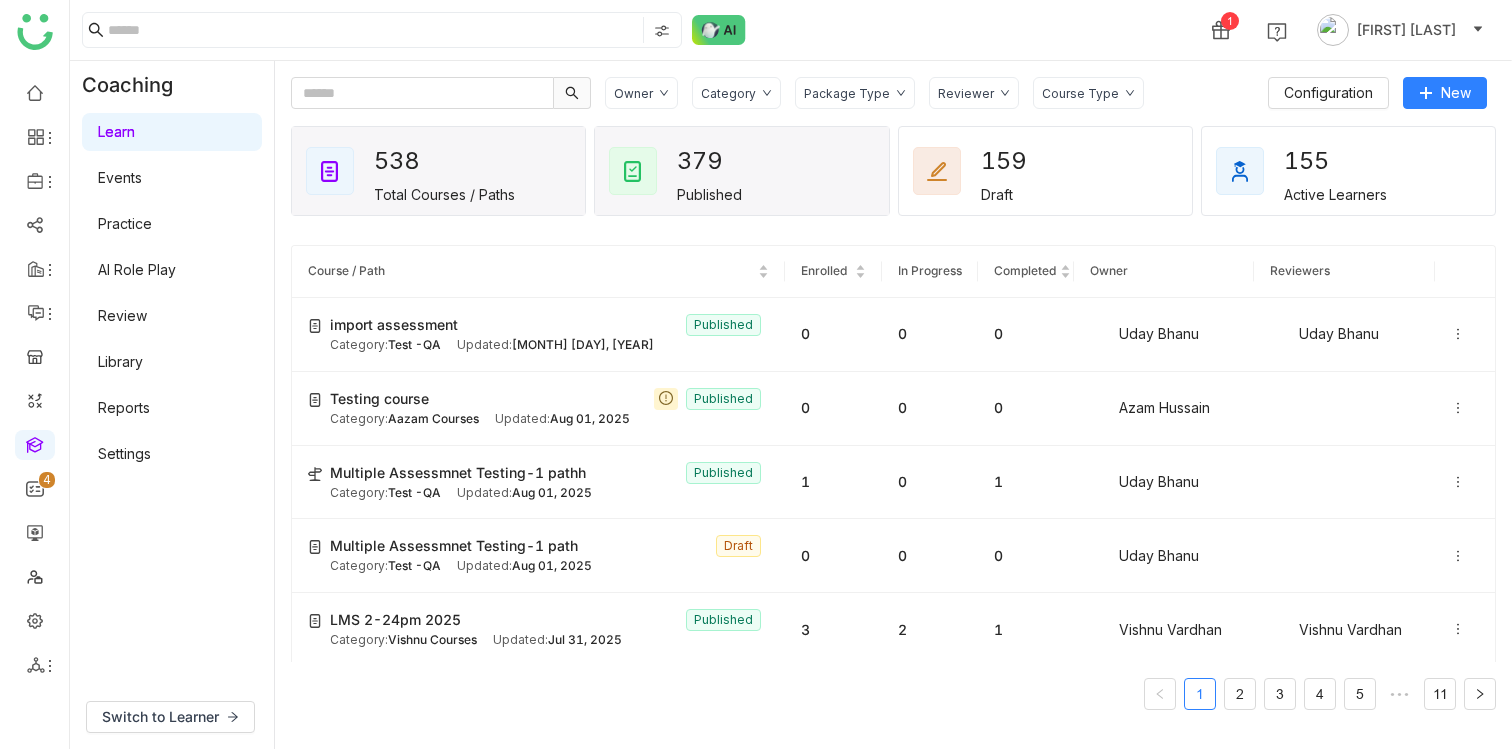 click on "379   Published" 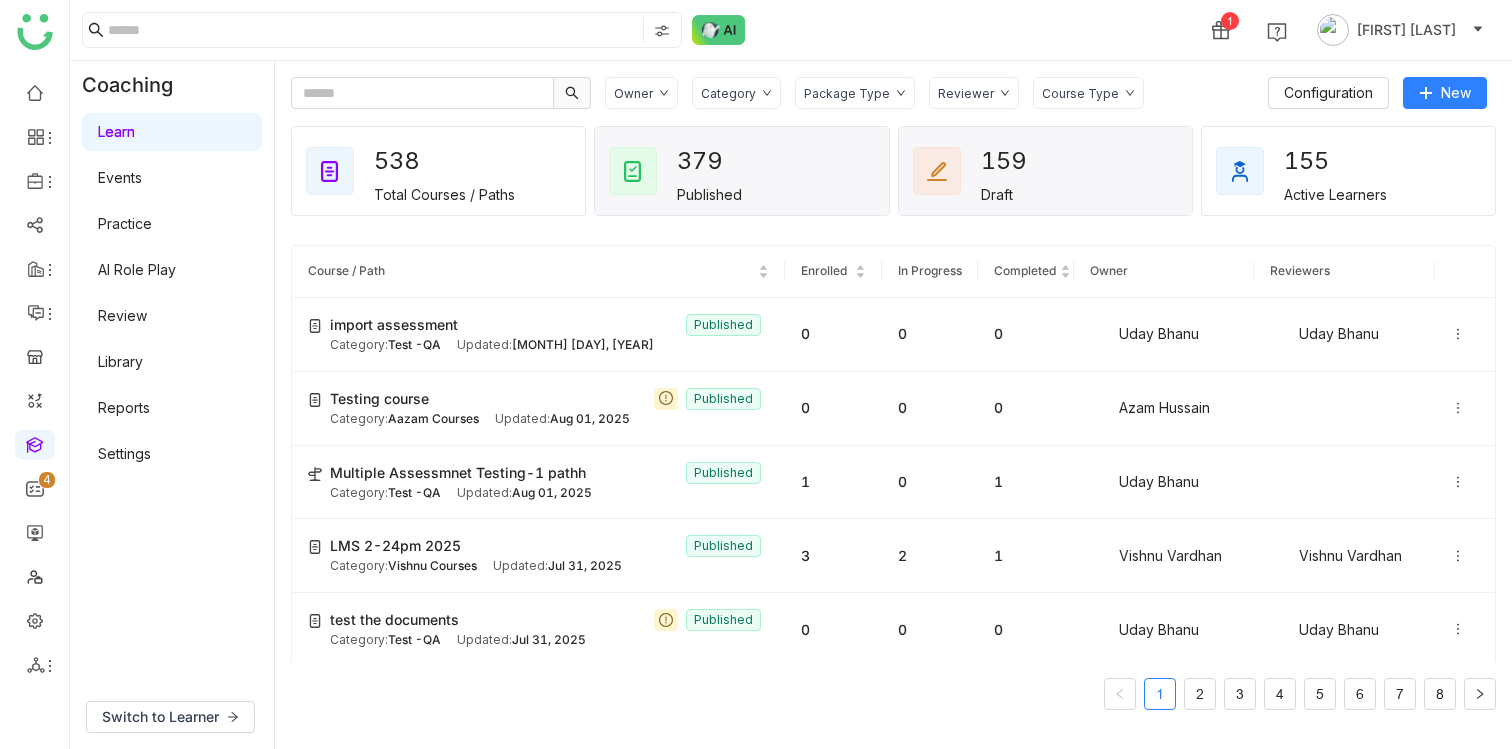 click on "159" 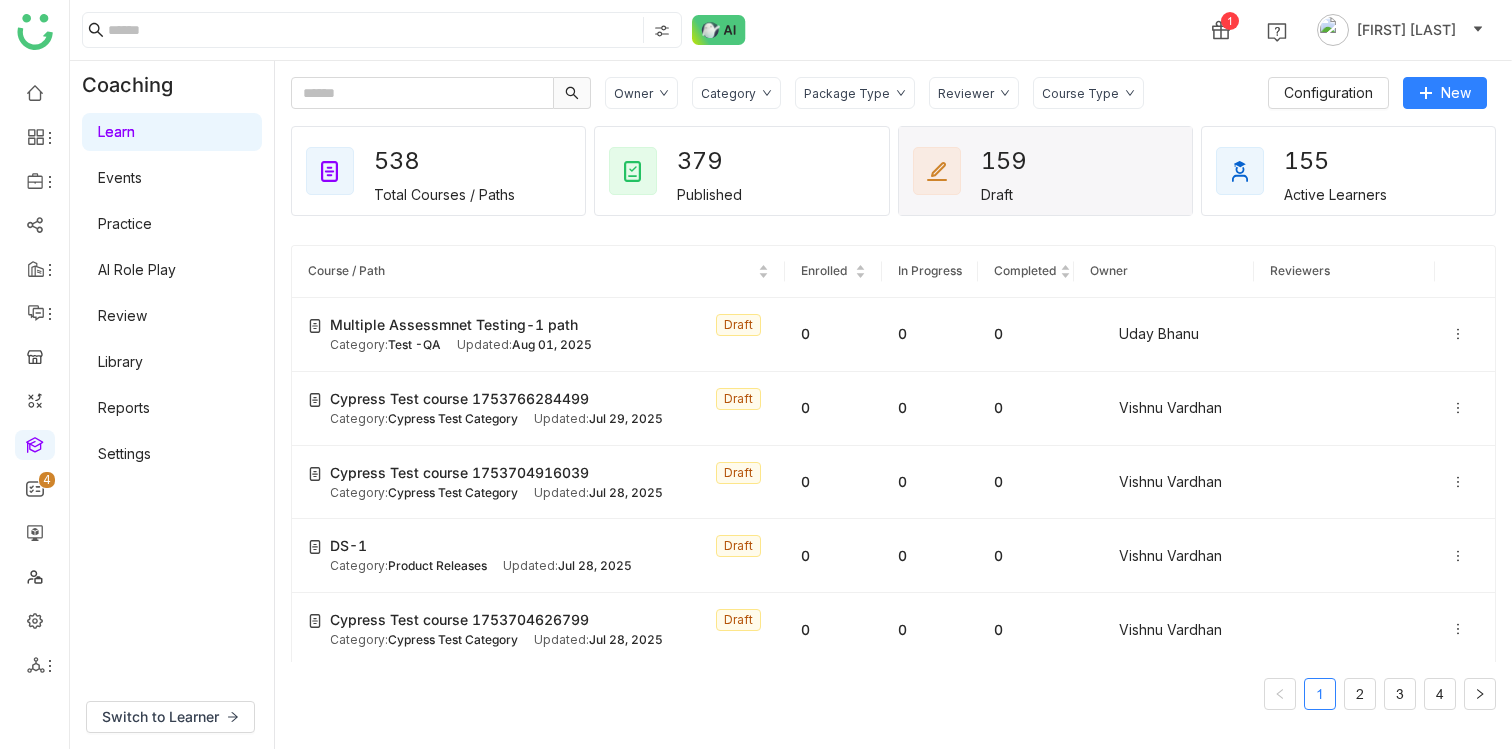 click on "Active Learners" 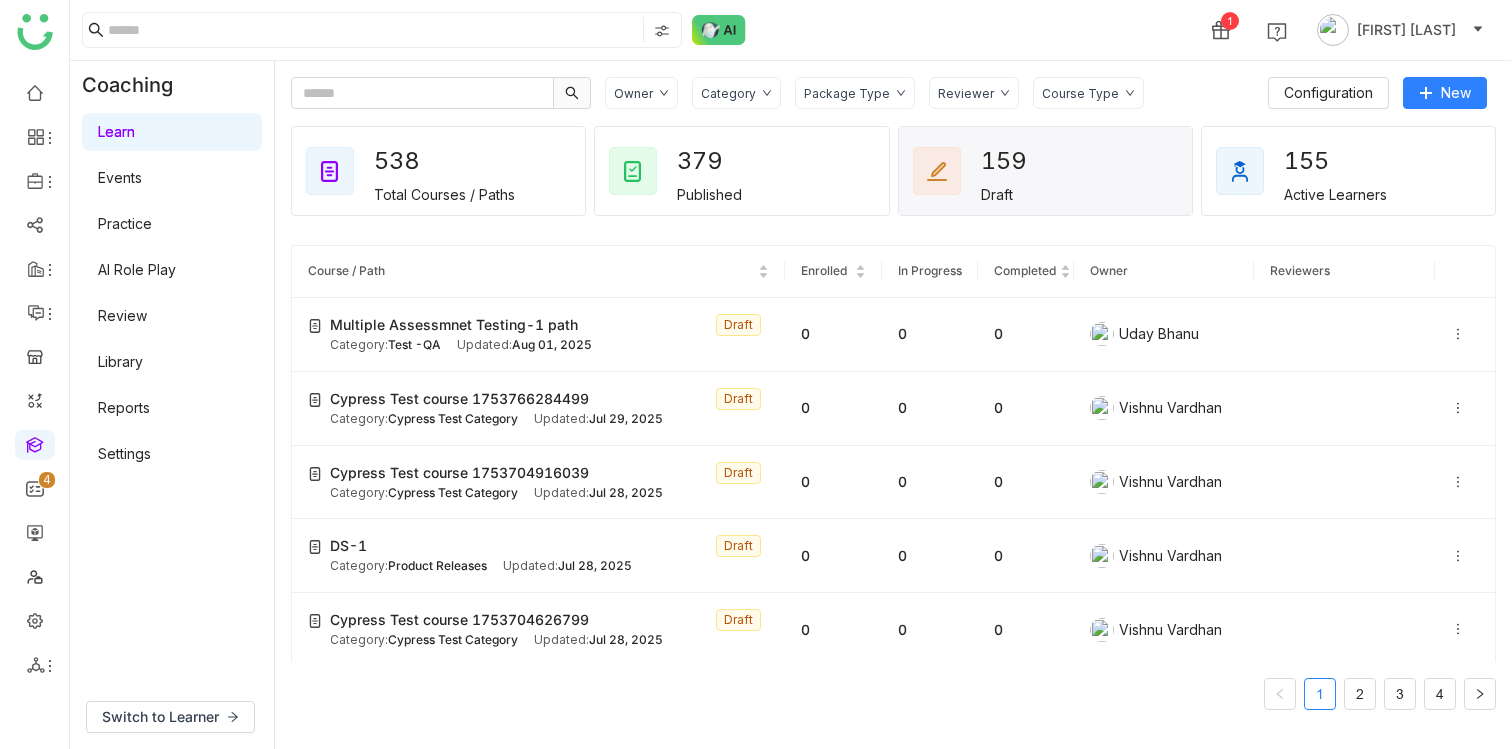 click on "155" 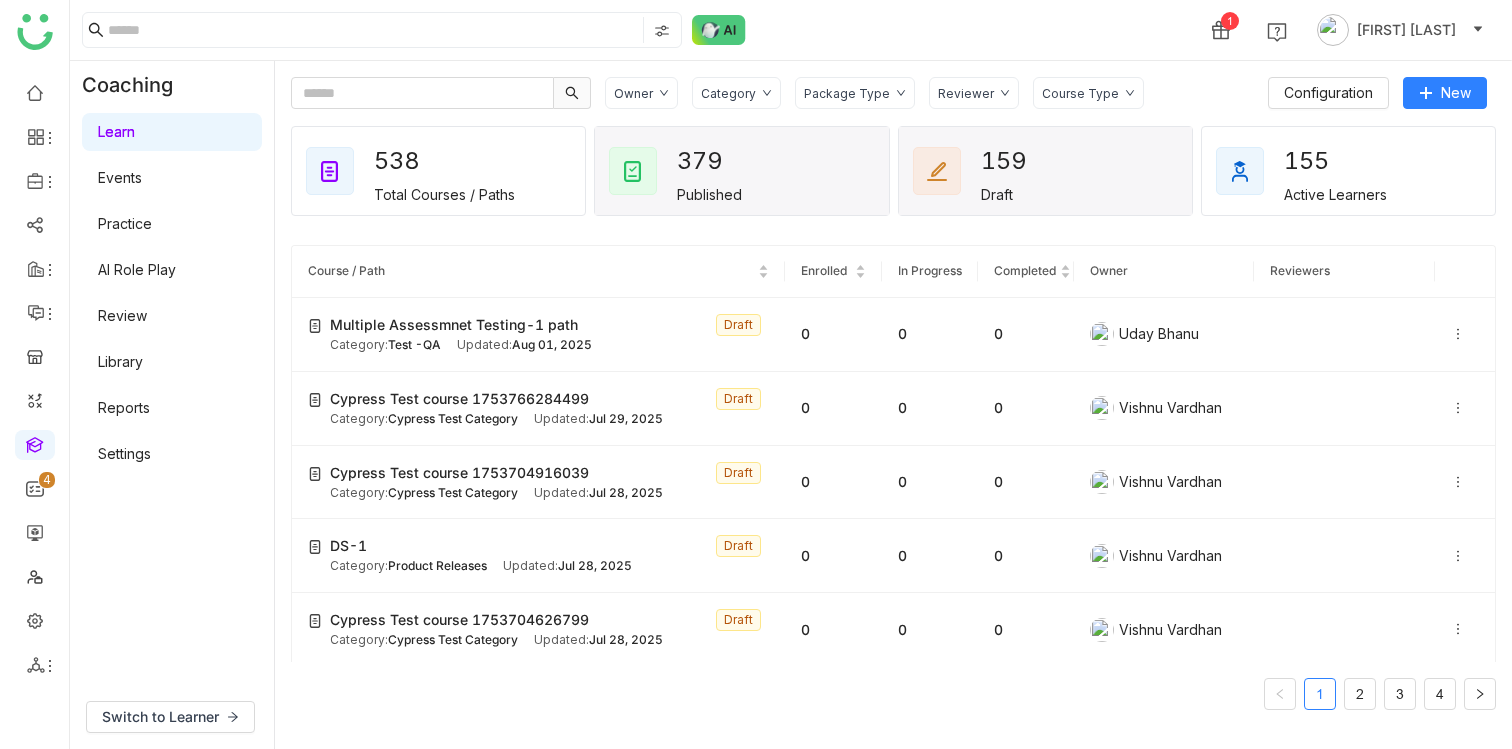 click on "379   Published" 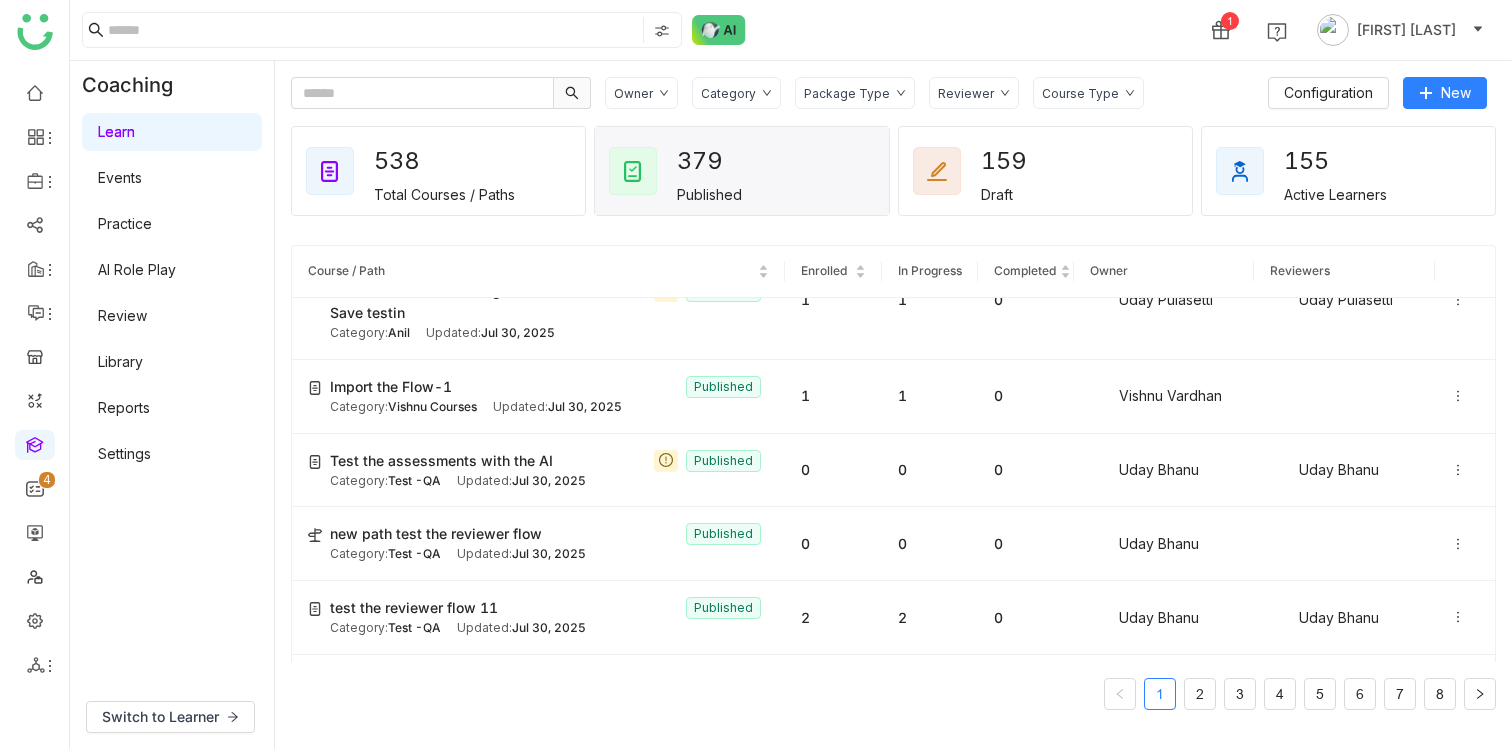 scroll, scrollTop: 0, scrollLeft: 0, axis: both 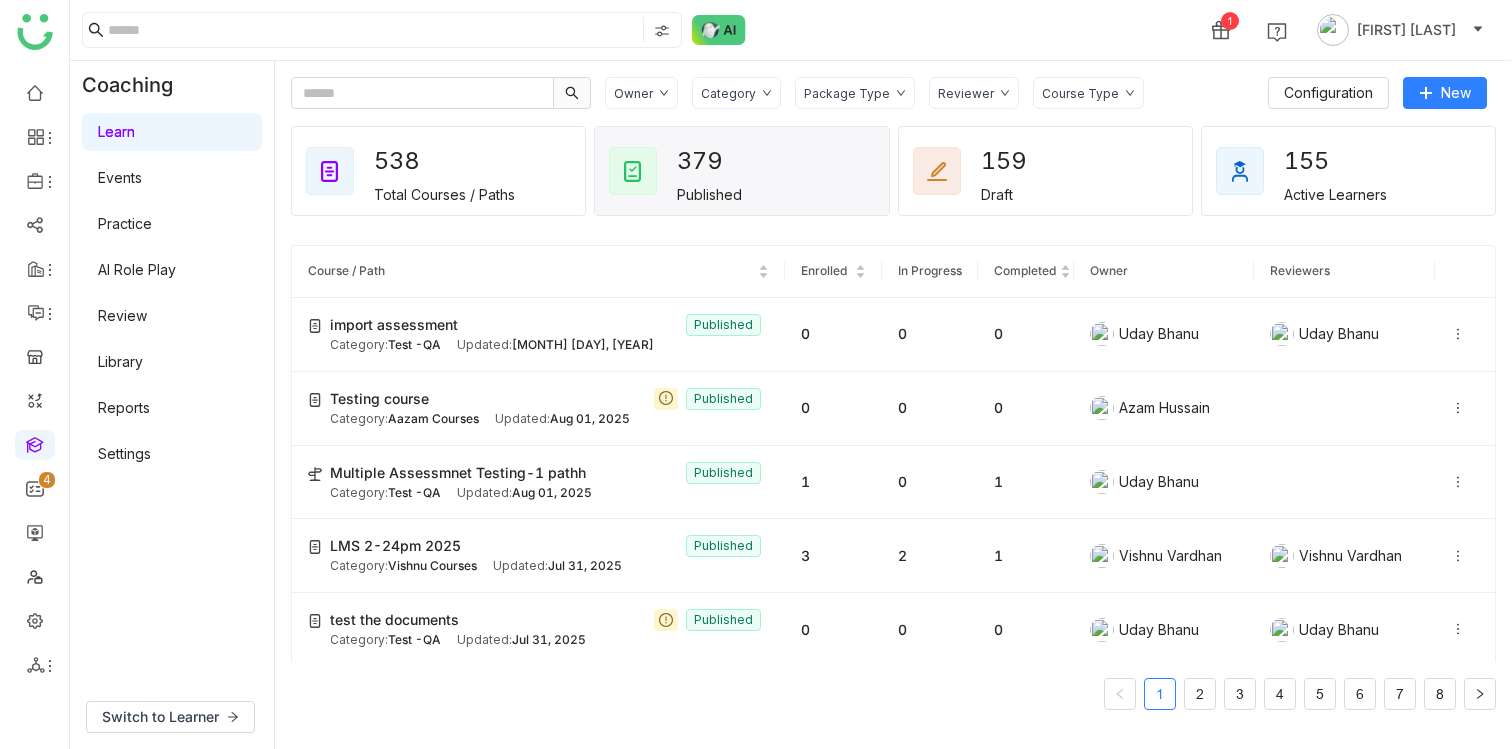 click on "Events" at bounding box center [120, 177] 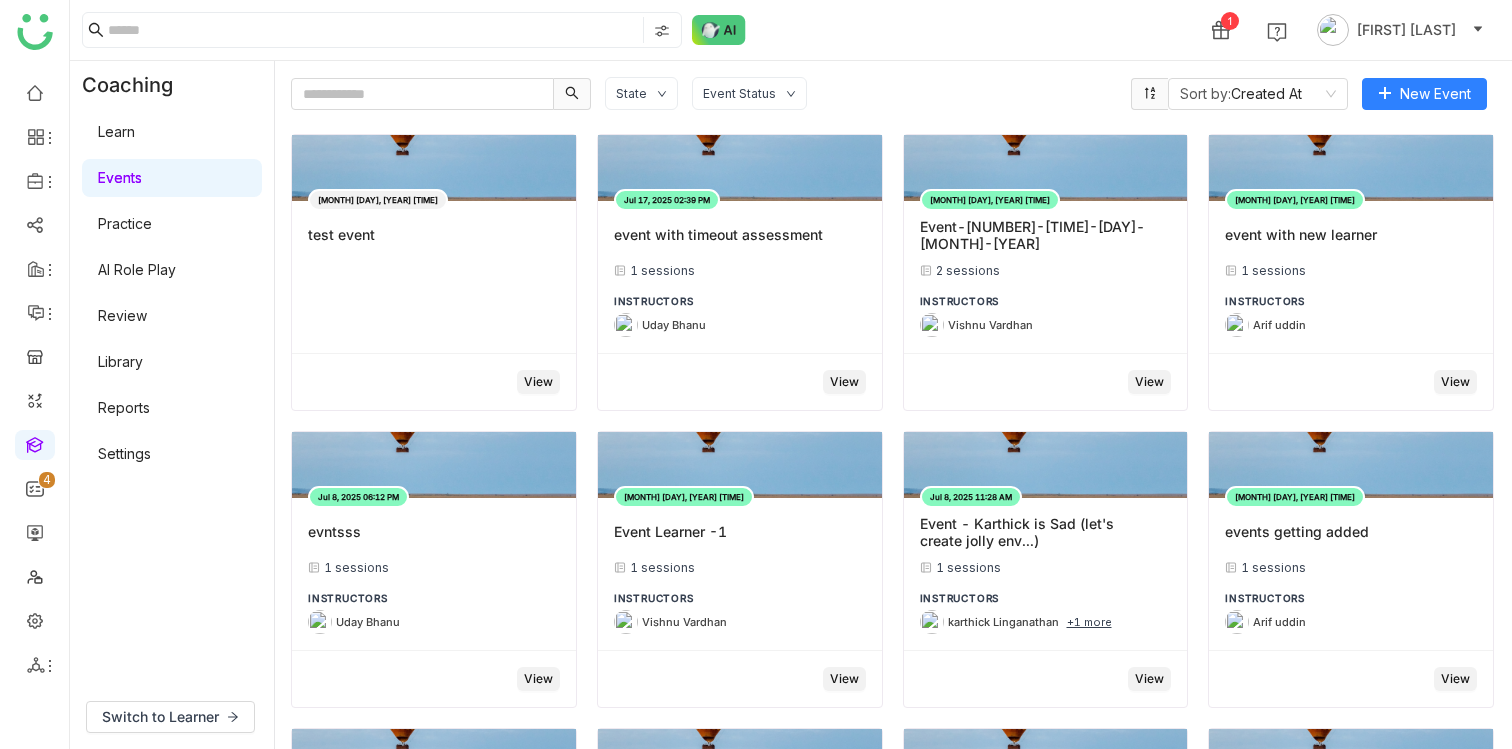 click on "Practice" at bounding box center [125, 223] 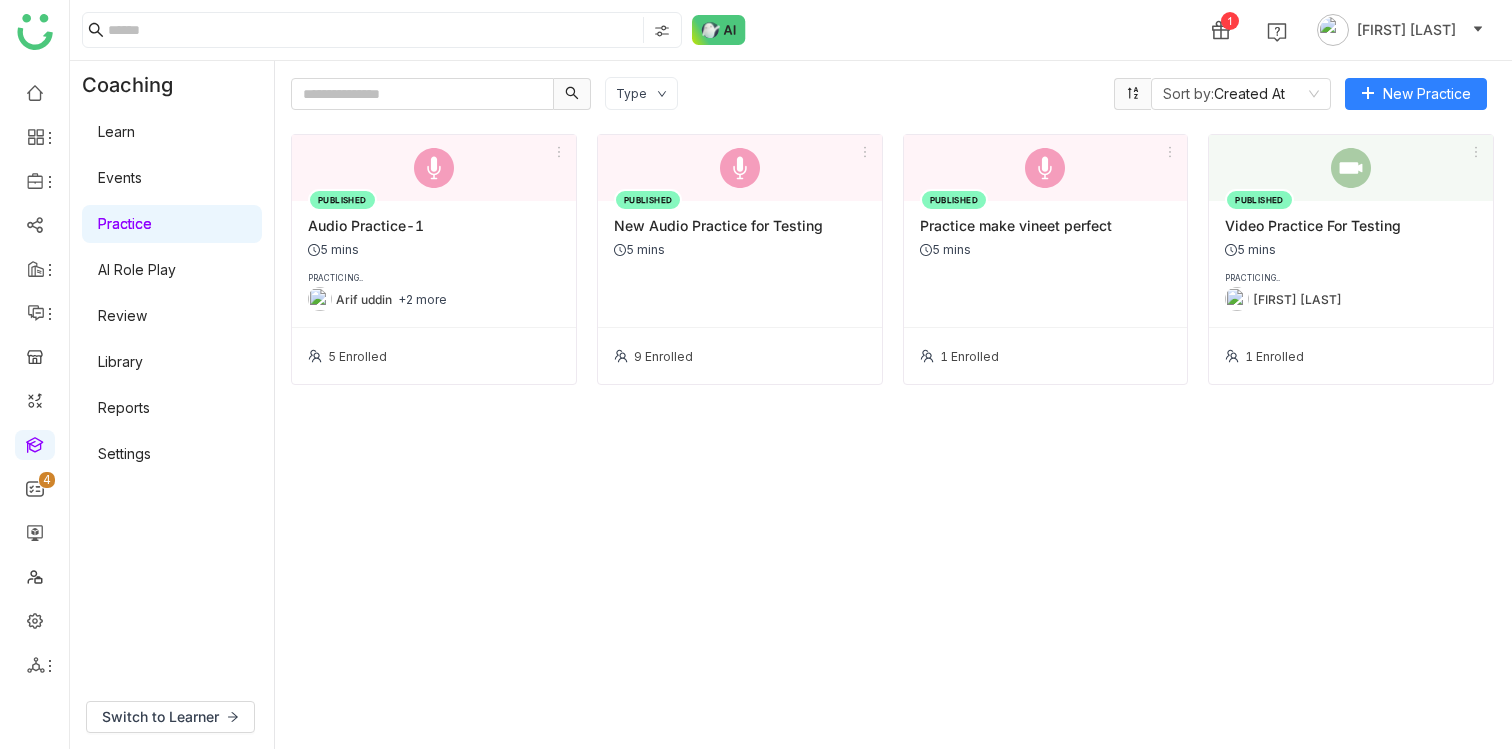 click on "AI Role Play" at bounding box center (137, 269) 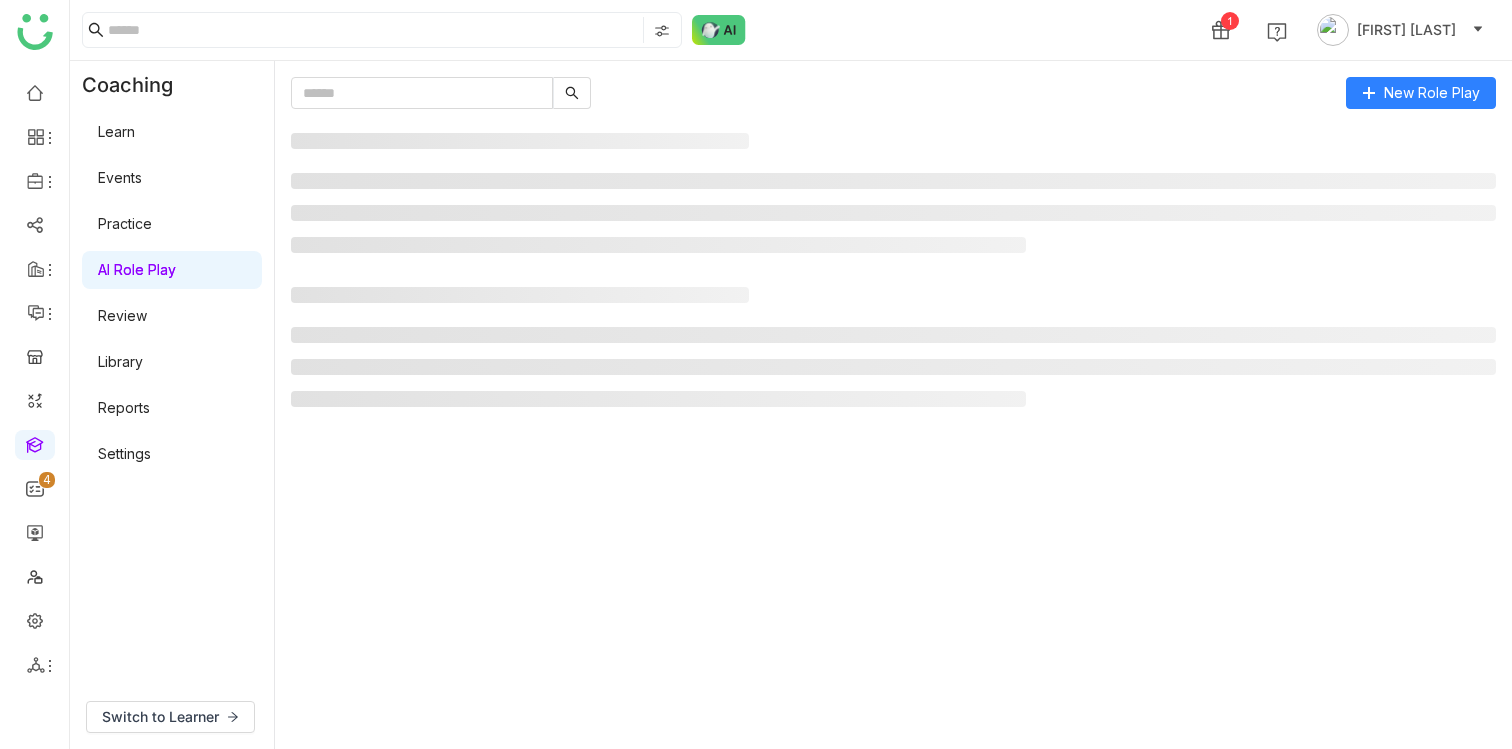 click on "AI Role Play" at bounding box center (137, 269) 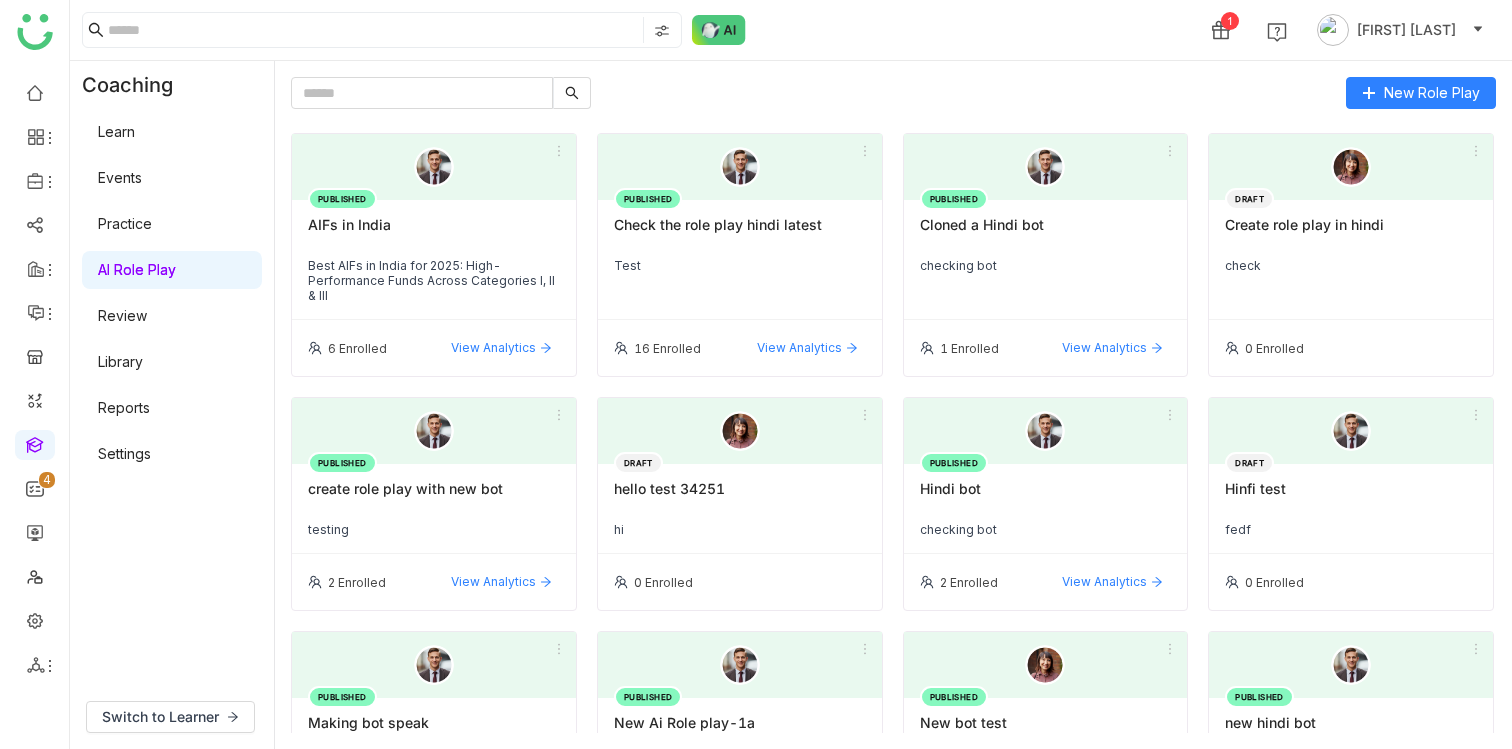 click on "Review" at bounding box center [122, 315] 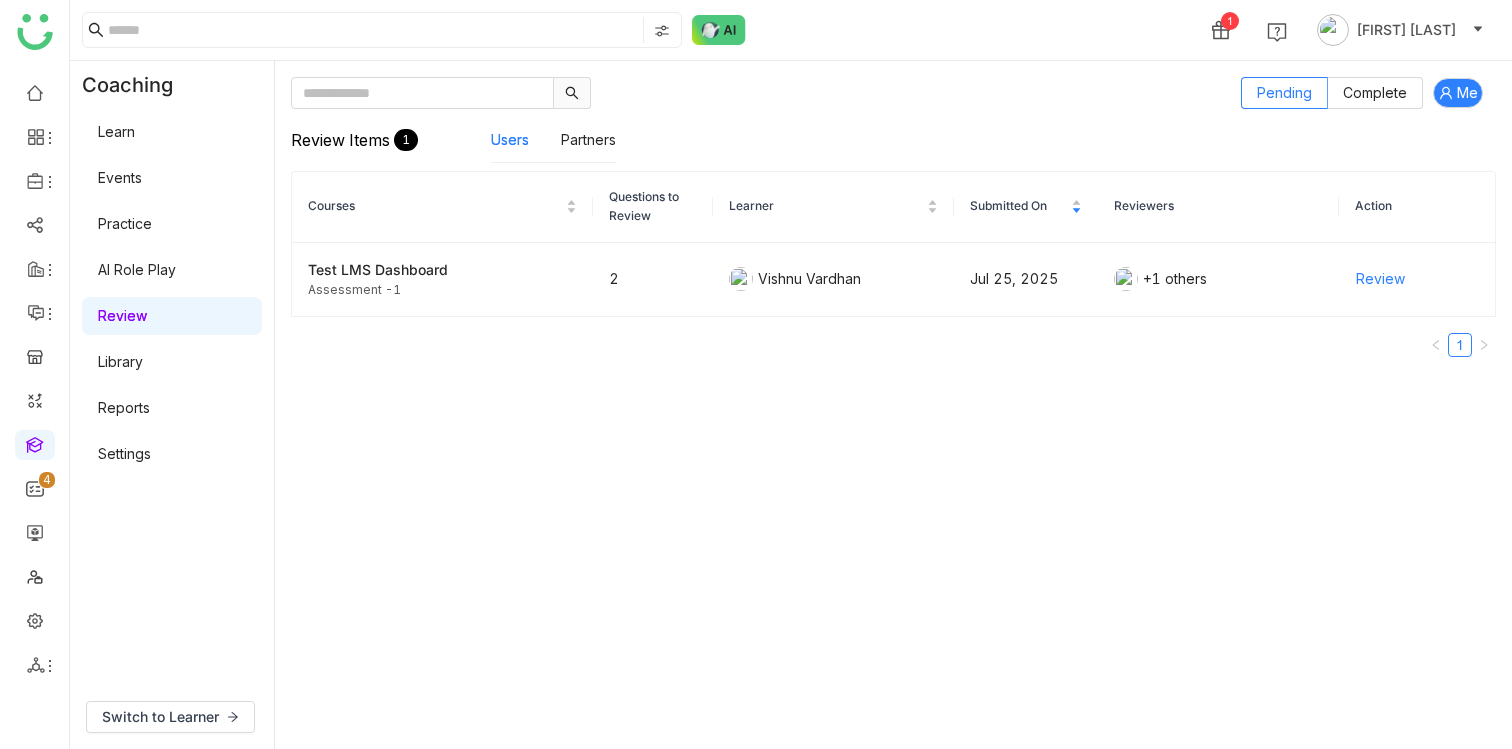 click on "Reports" at bounding box center [124, 407] 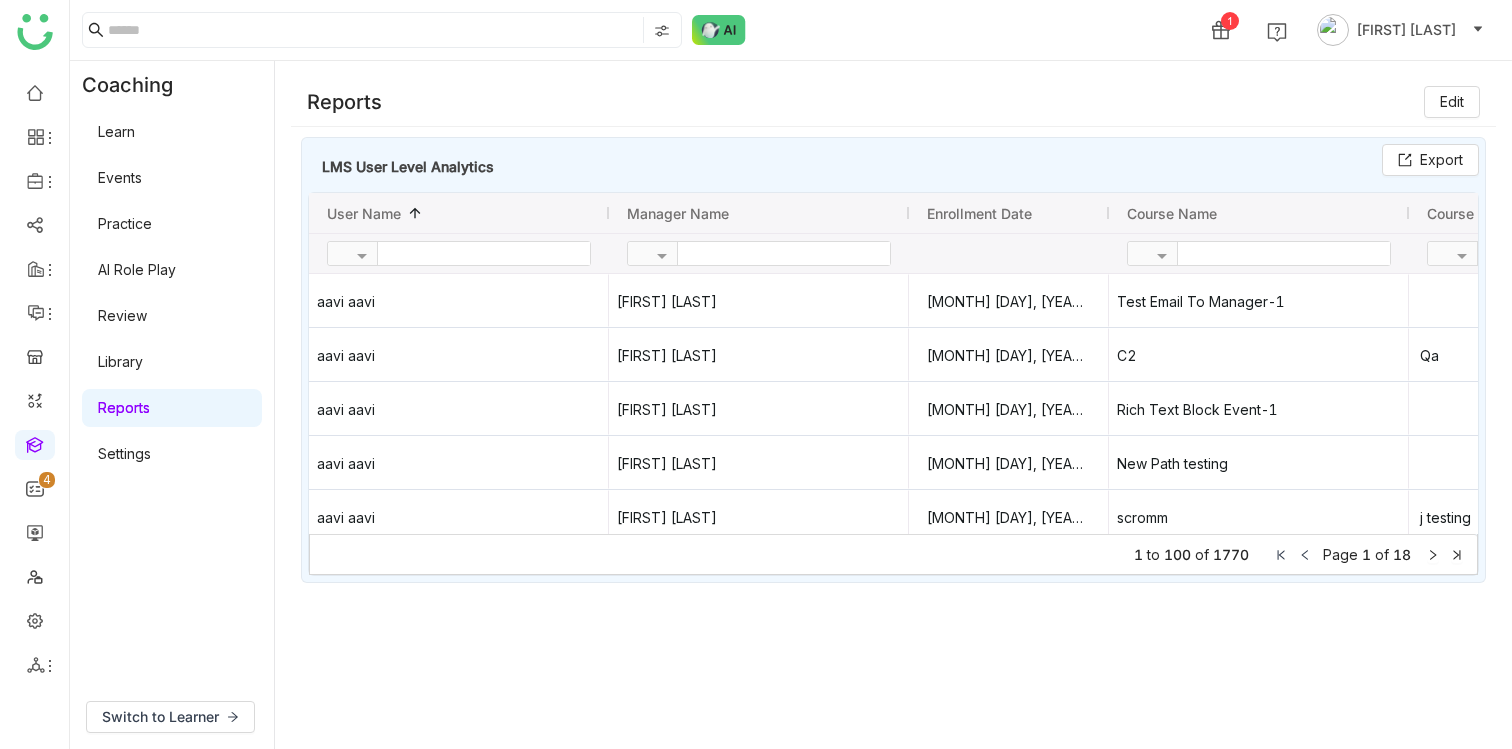 click on "Settings" at bounding box center (124, 453) 